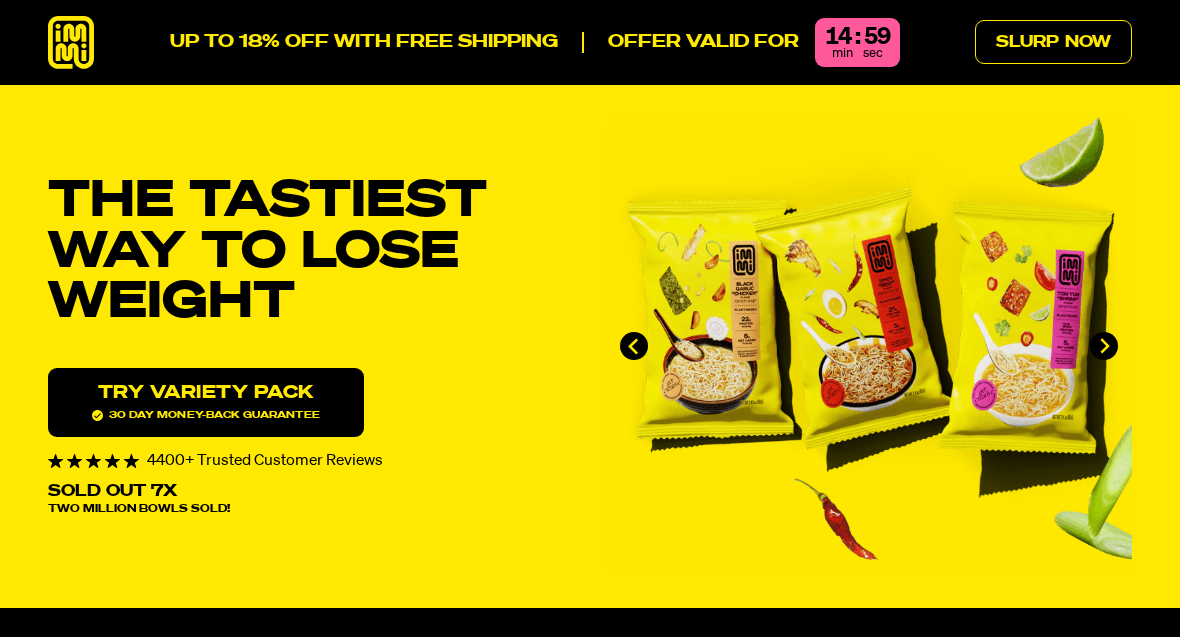 scroll, scrollTop: 0, scrollLeft: 0, axis: both 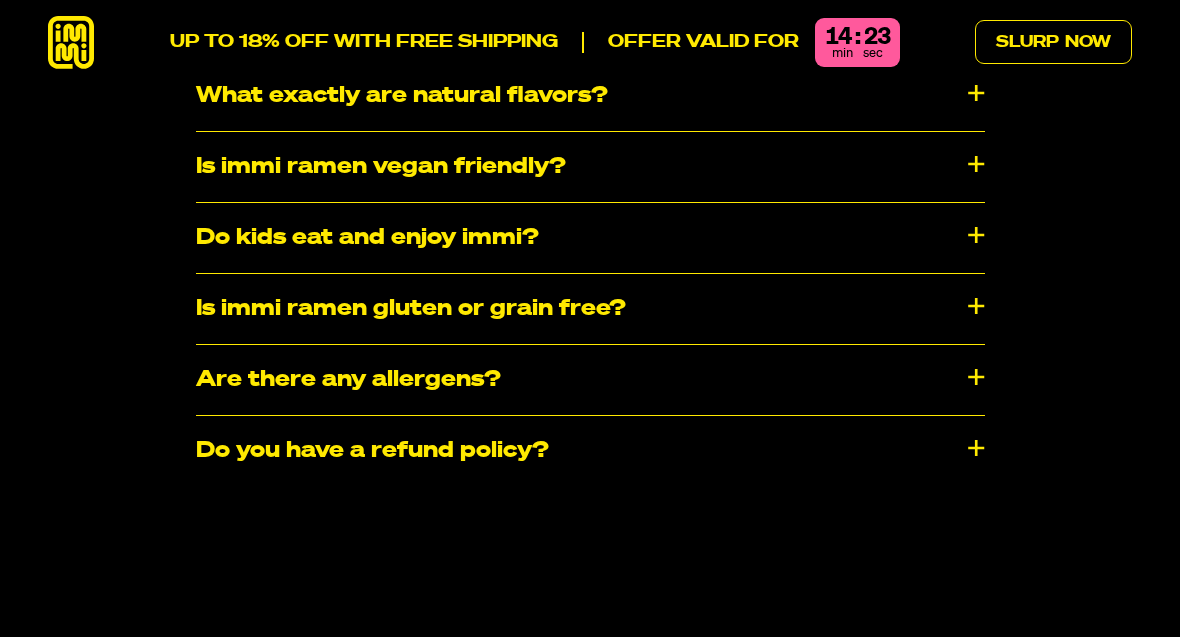 click on "Do you have a refund policy?" at bounding box center (590, 451) 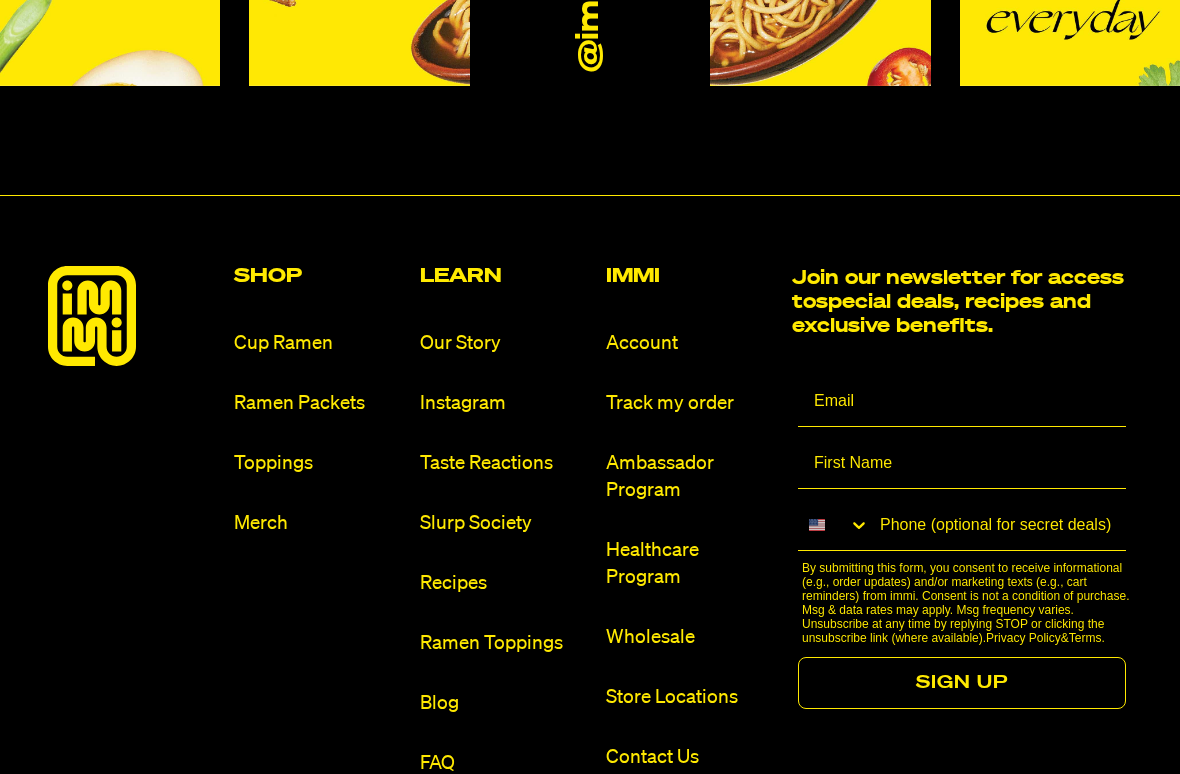 scroll, scrollTop: 11302, scrollLeft: 0, axis: vertical 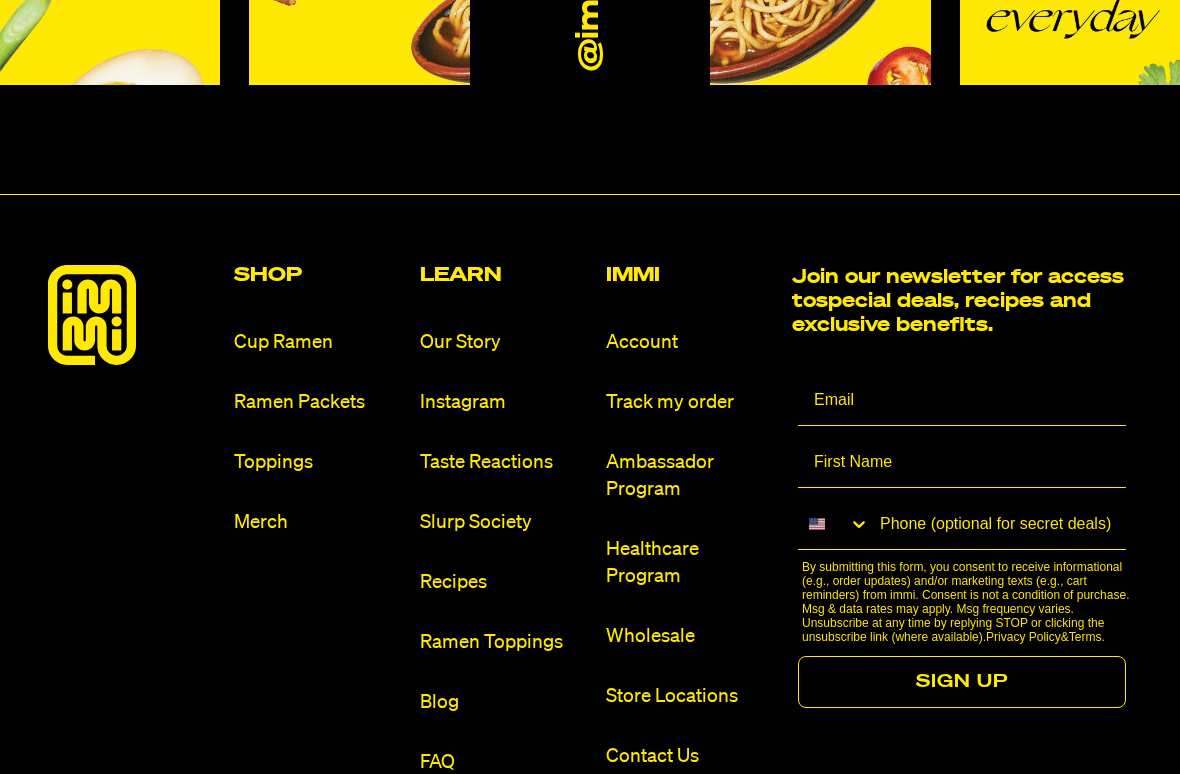 click on "Account" at bounding box center [691, 342] 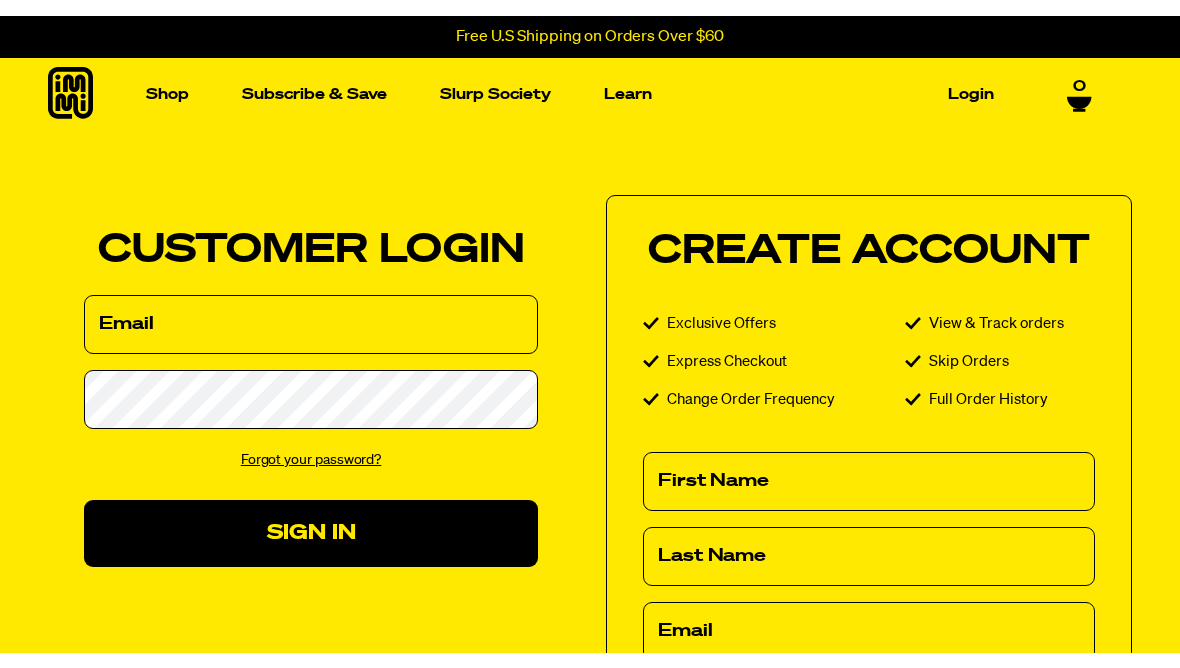 scroll, scrollTop: 0, scrollLeft: 0, axis: both 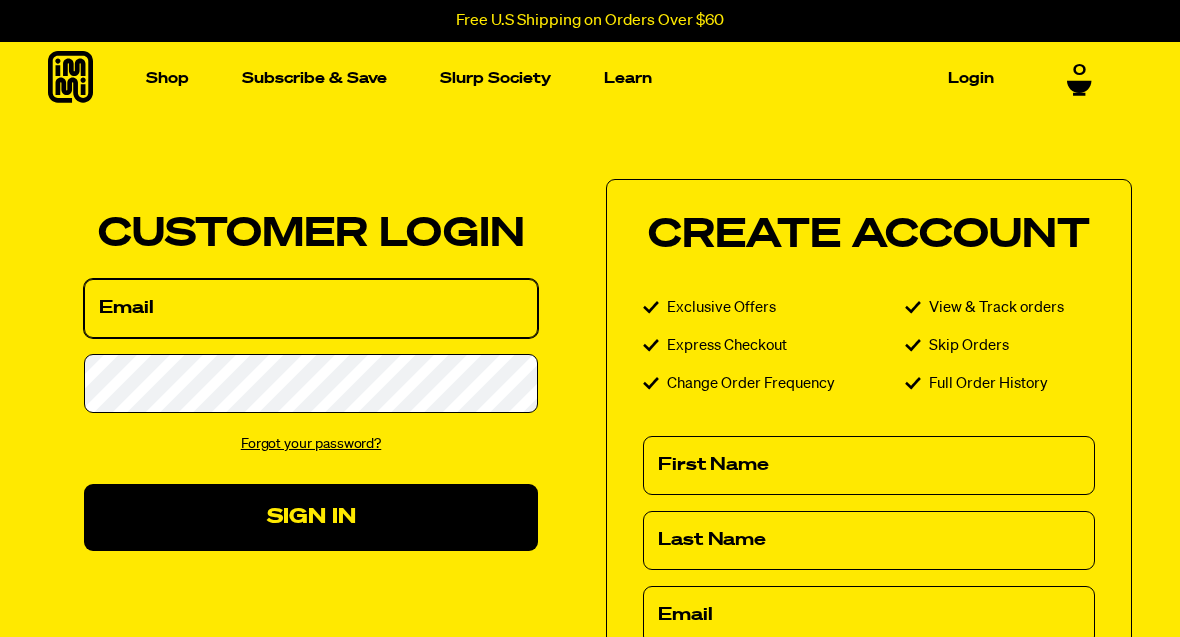 click on "Email" at bounding box center [311, 308] 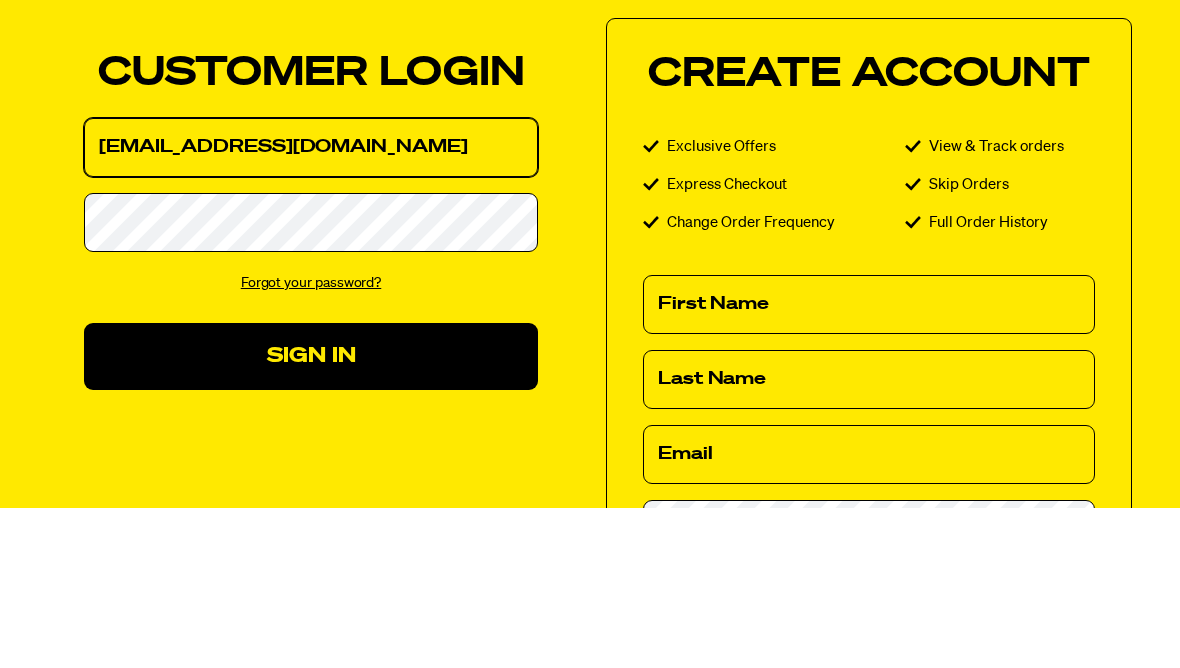 type on "thomhaley@yahoo.com" 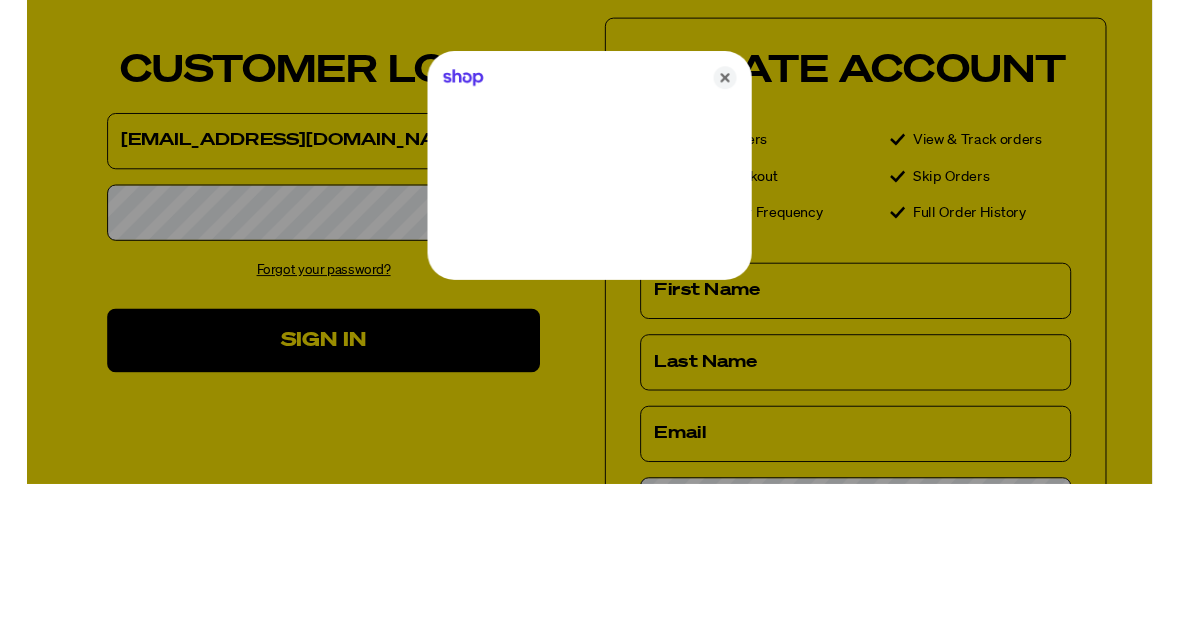 scroll, scrollTop: 161, scrollLeft: 0, axis: vertical 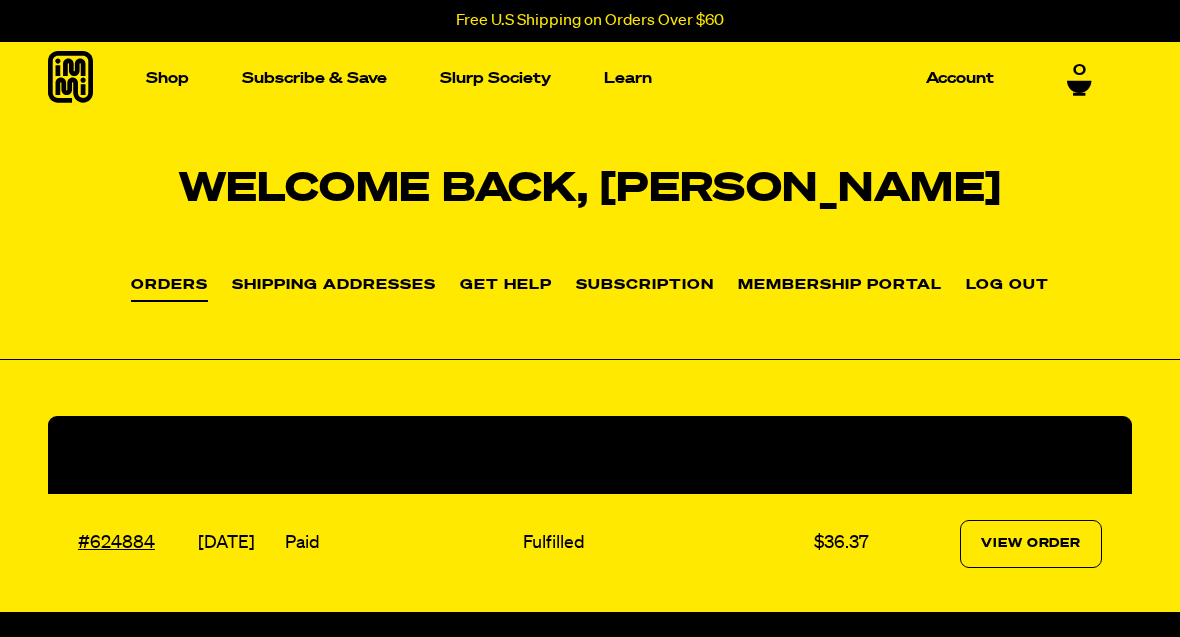 click on "Account" at bounding box center [960, 78] 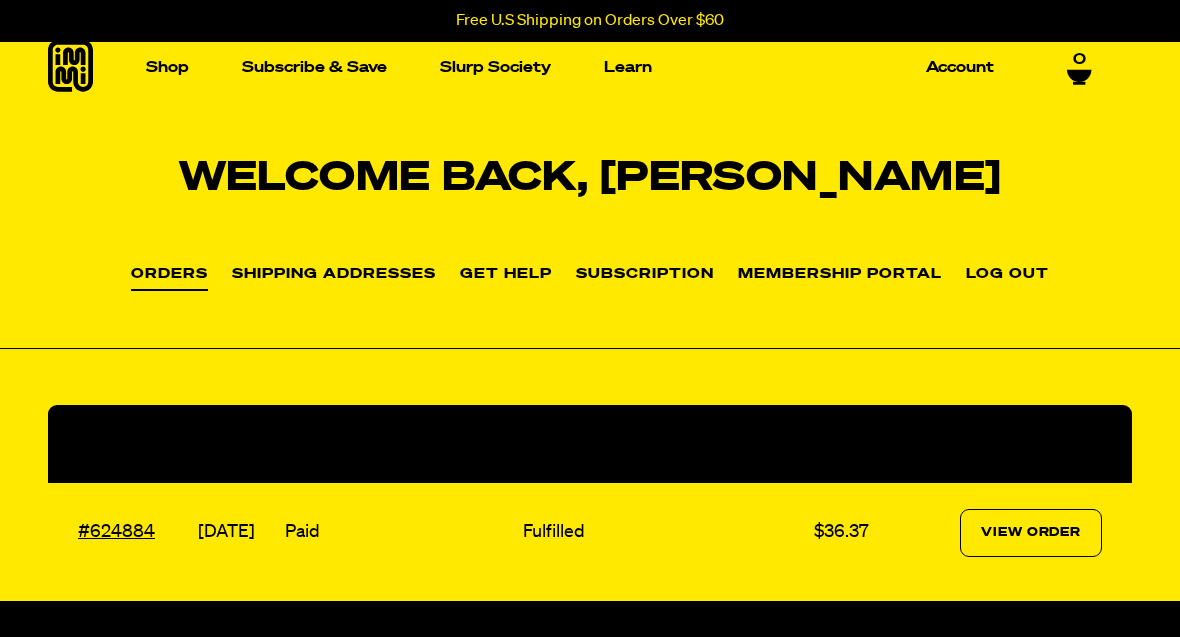 scroll, scrollTop: 0, scrollLeft: 0, axis: both 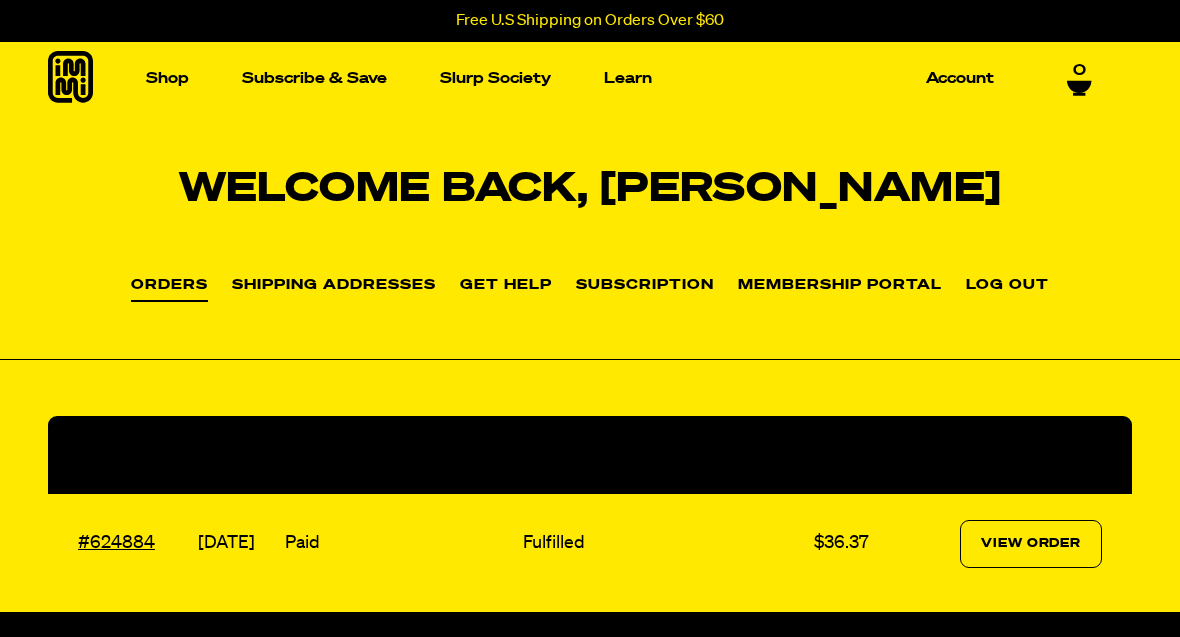 click on "Account" at bounding box center [960, 78] 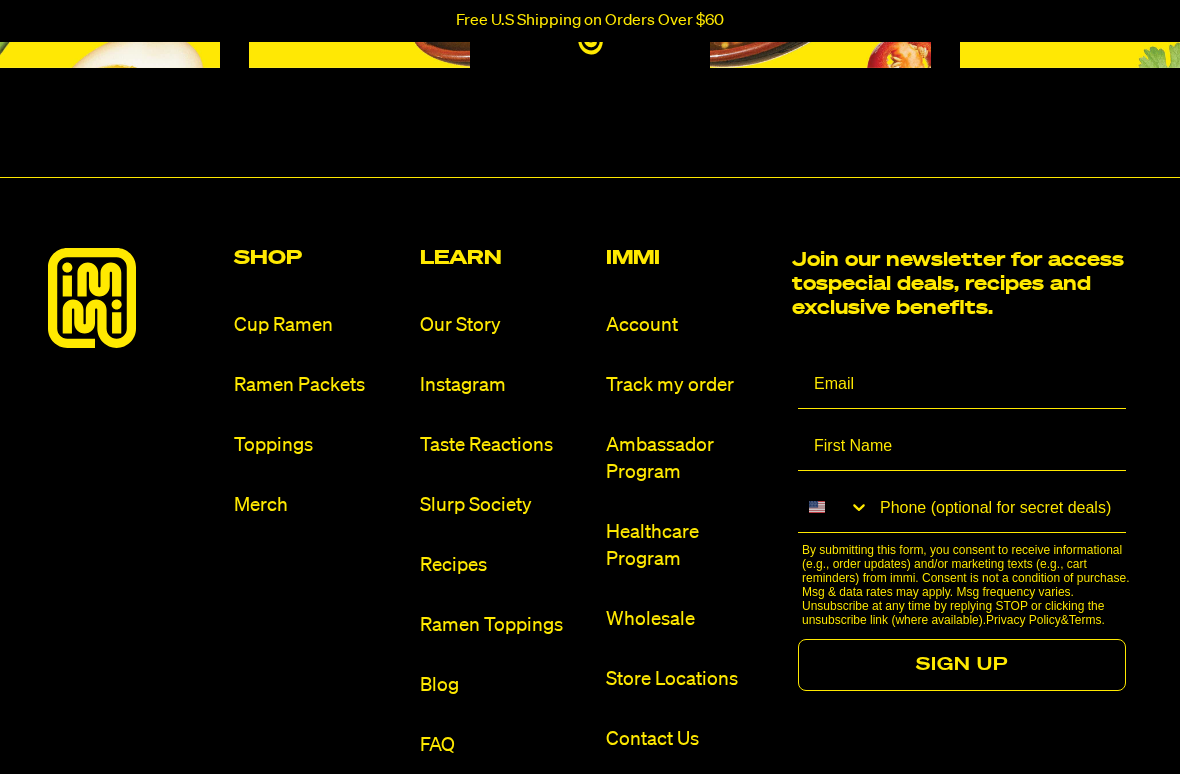 scroll, scrollTop: 843, scrollLeft: 0, axis: vertical 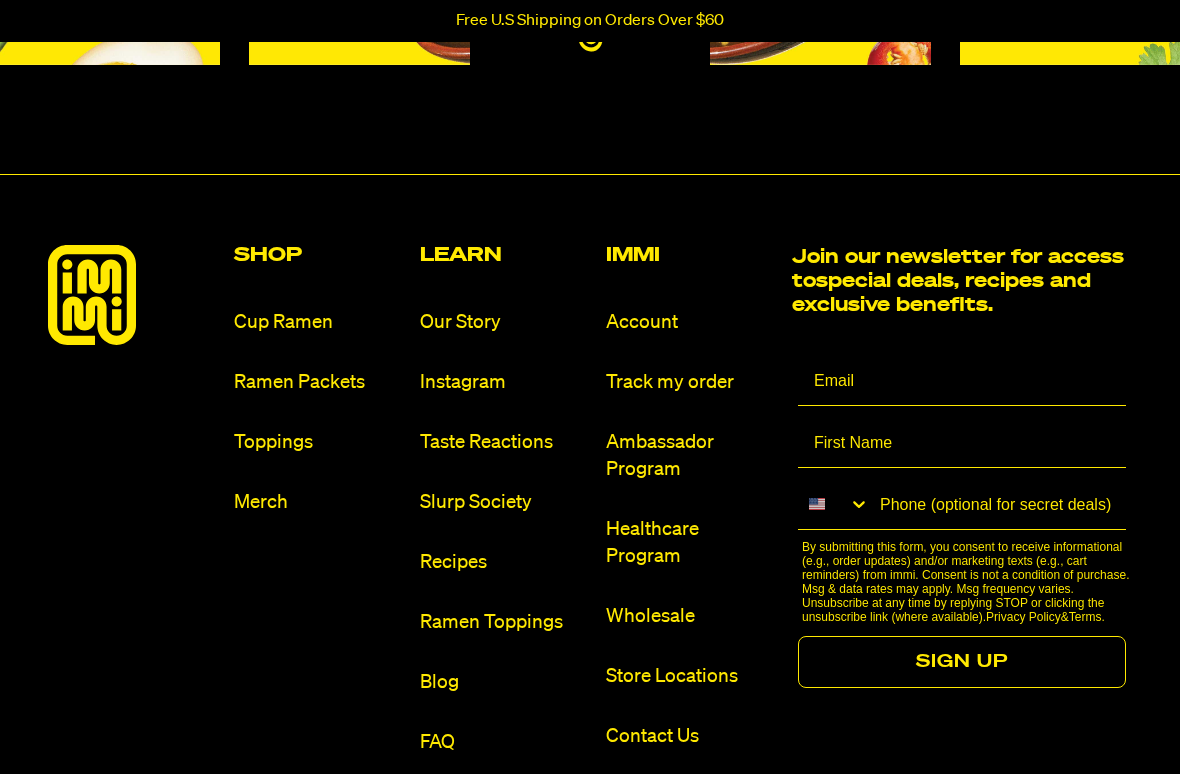 click on "Account" at bounding box center [691, 323] 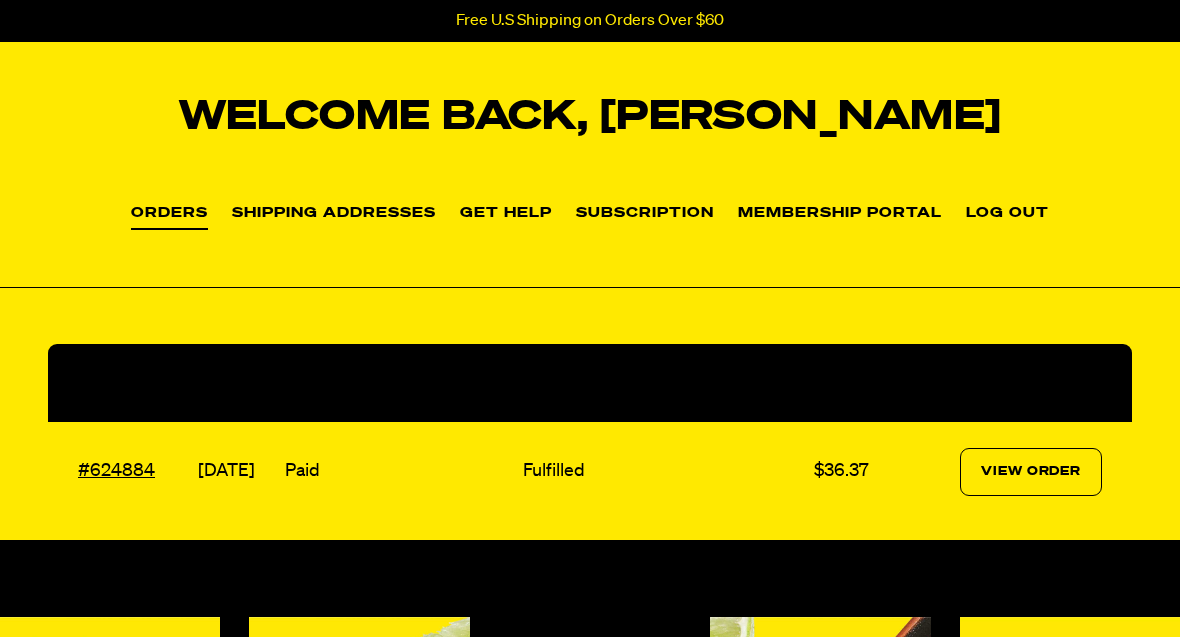 scroll, scrollTop: 0, scrollLeft: 0, axis: both 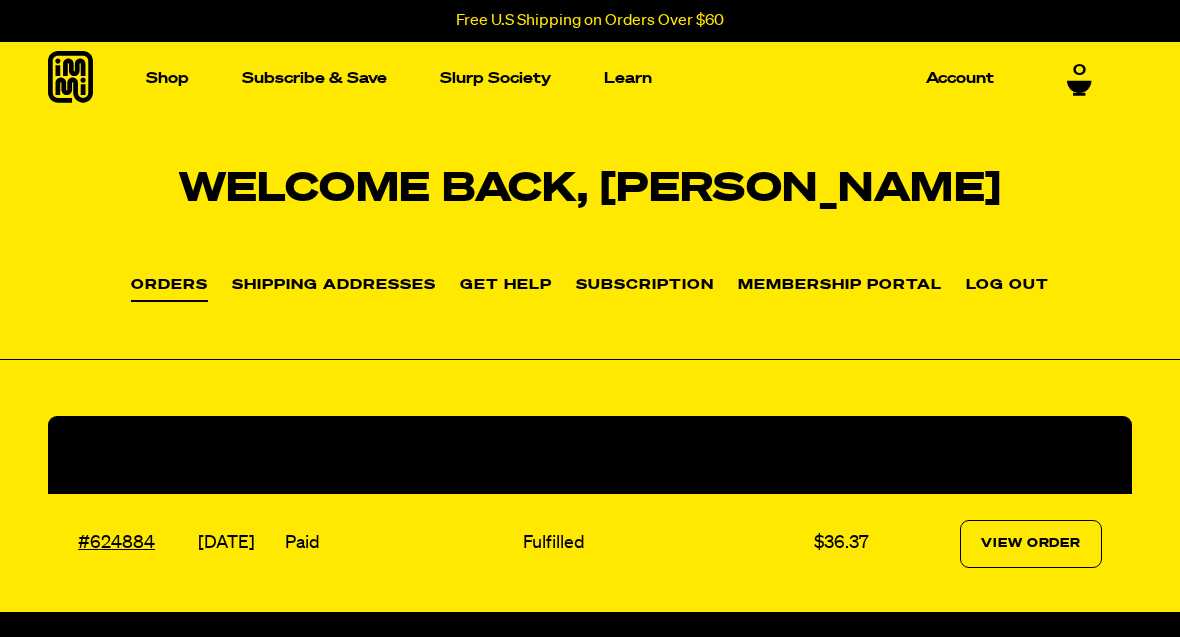 click on "Subscription" at bounding box center (645, 286) 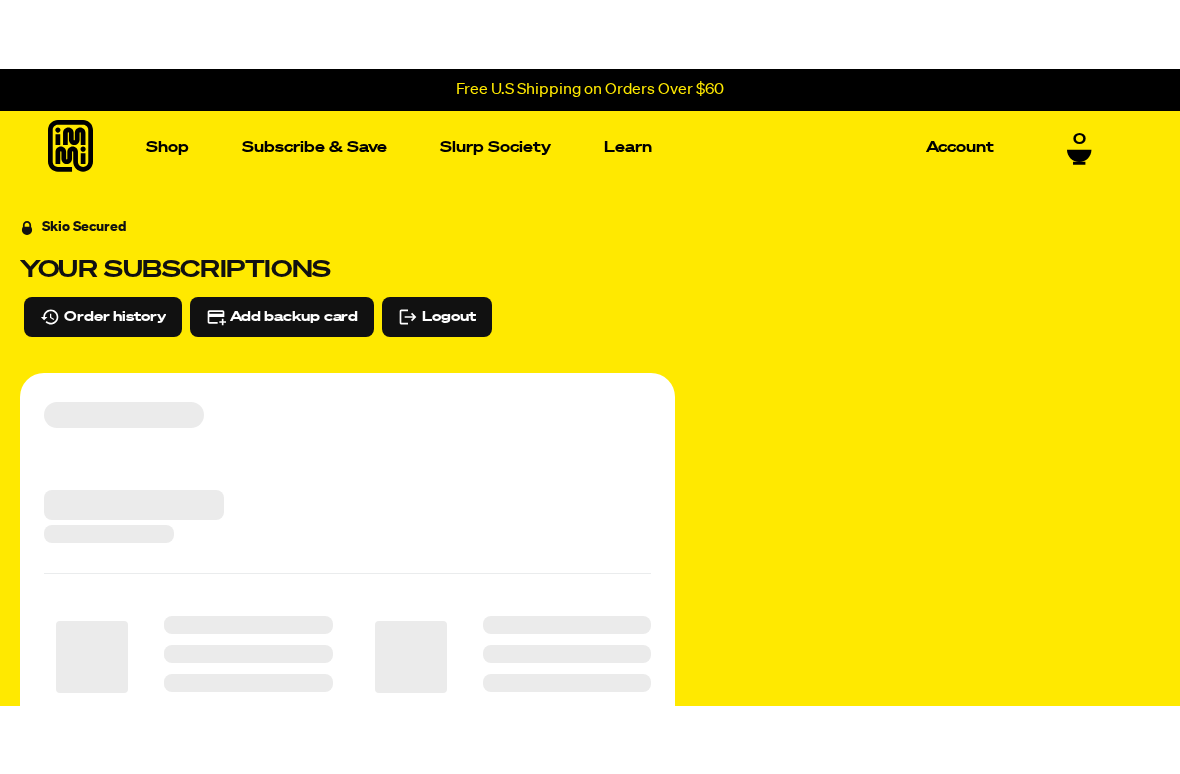 scroll, scrollTop: 0, scrollLeft: 0, axis: both 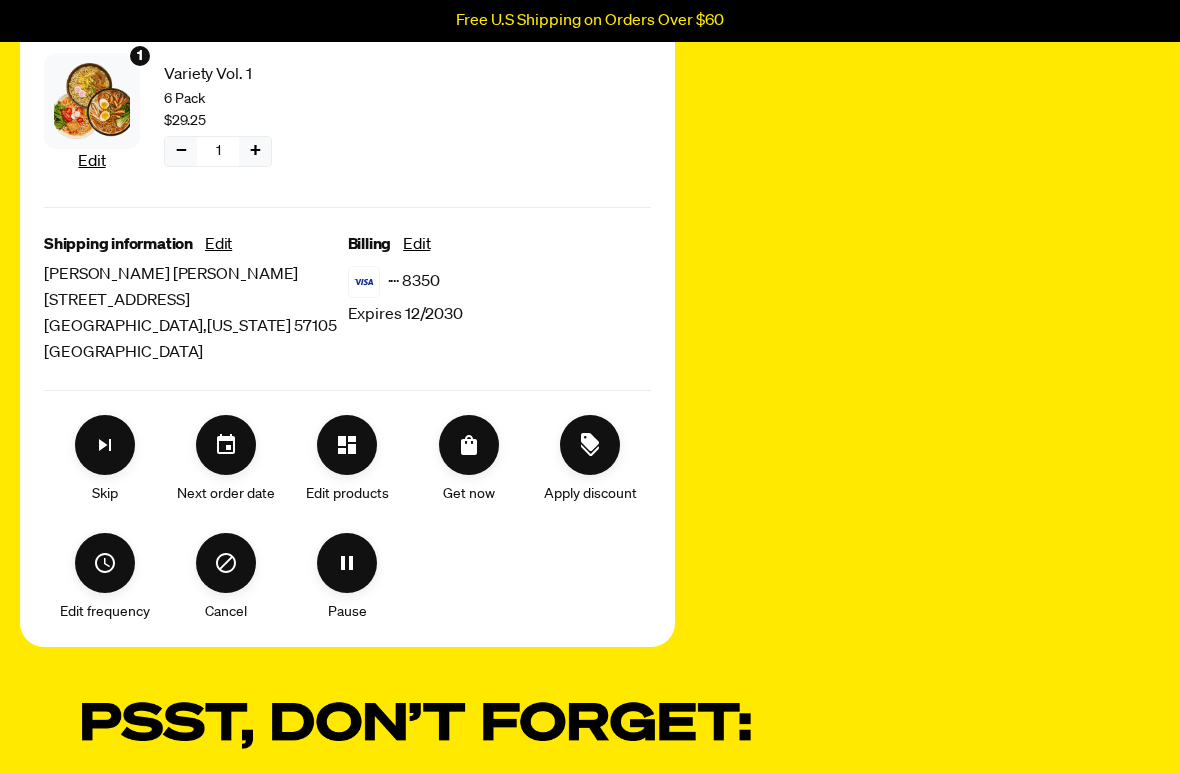 click at bounding box center [226, 564] 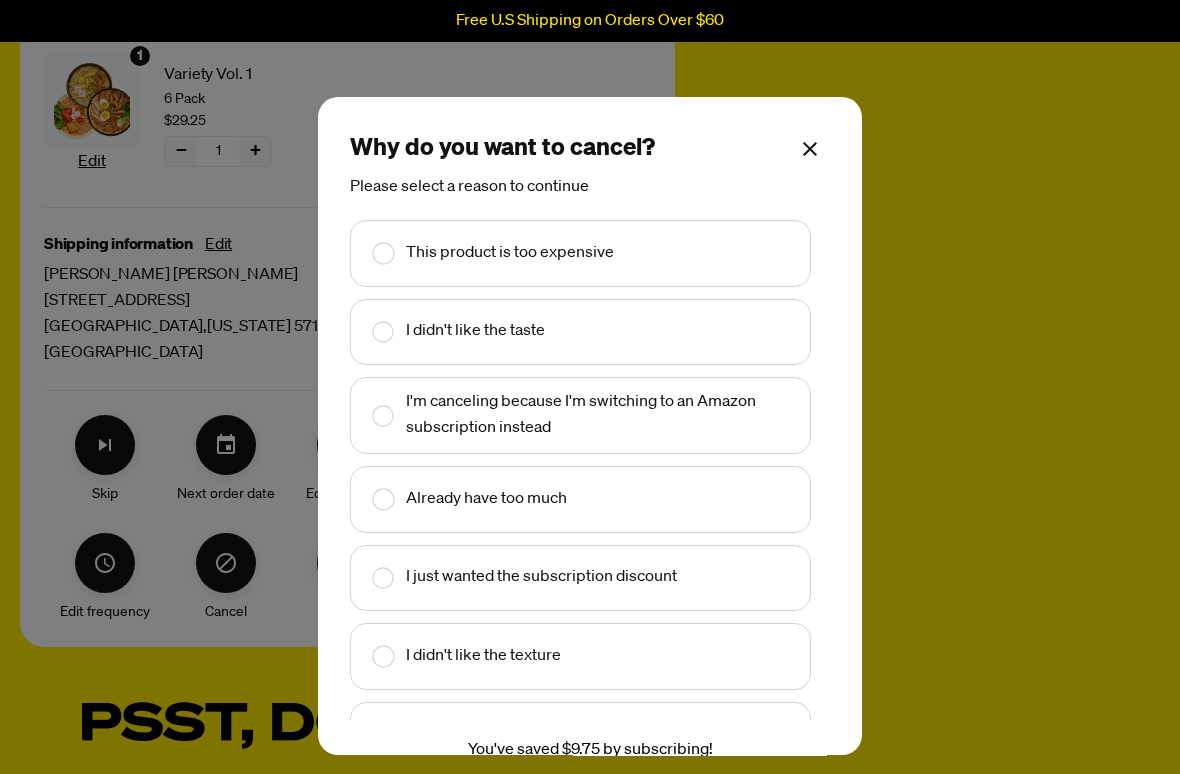 click at bounding box center [383, 332] 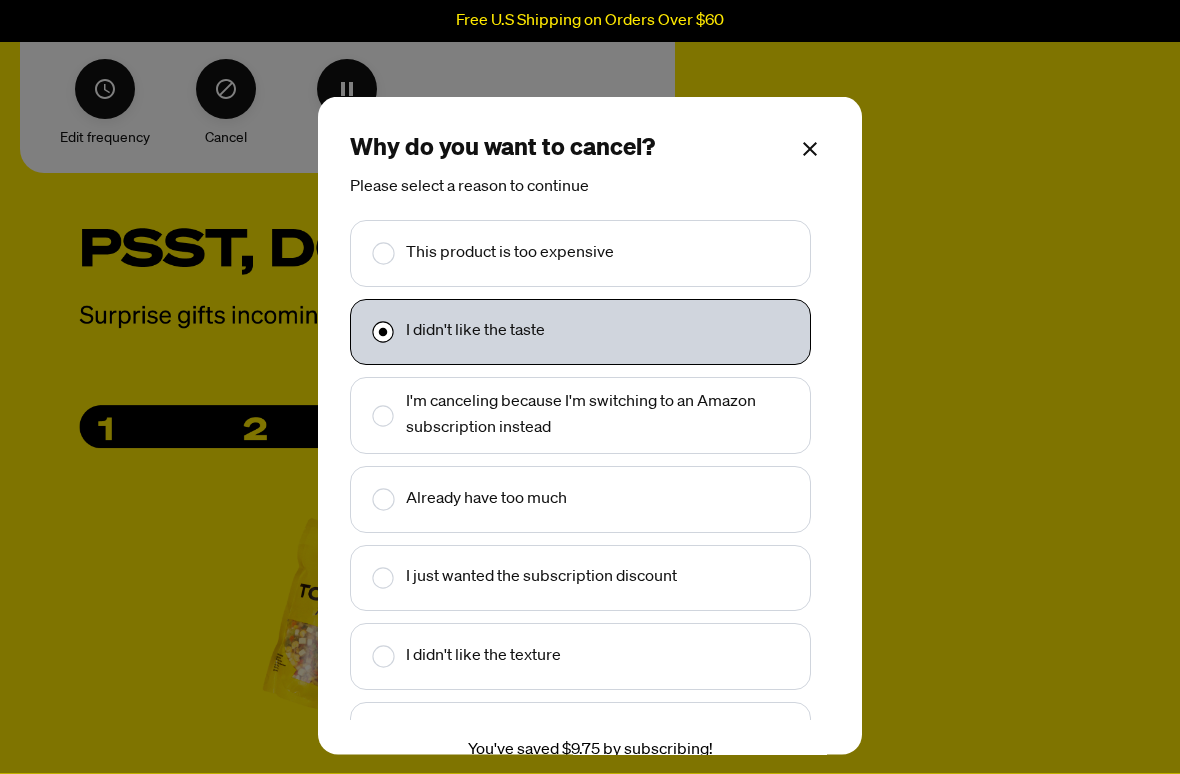 scroll, scrollTop: 1060, scrollLeft: 0, axis: vertical 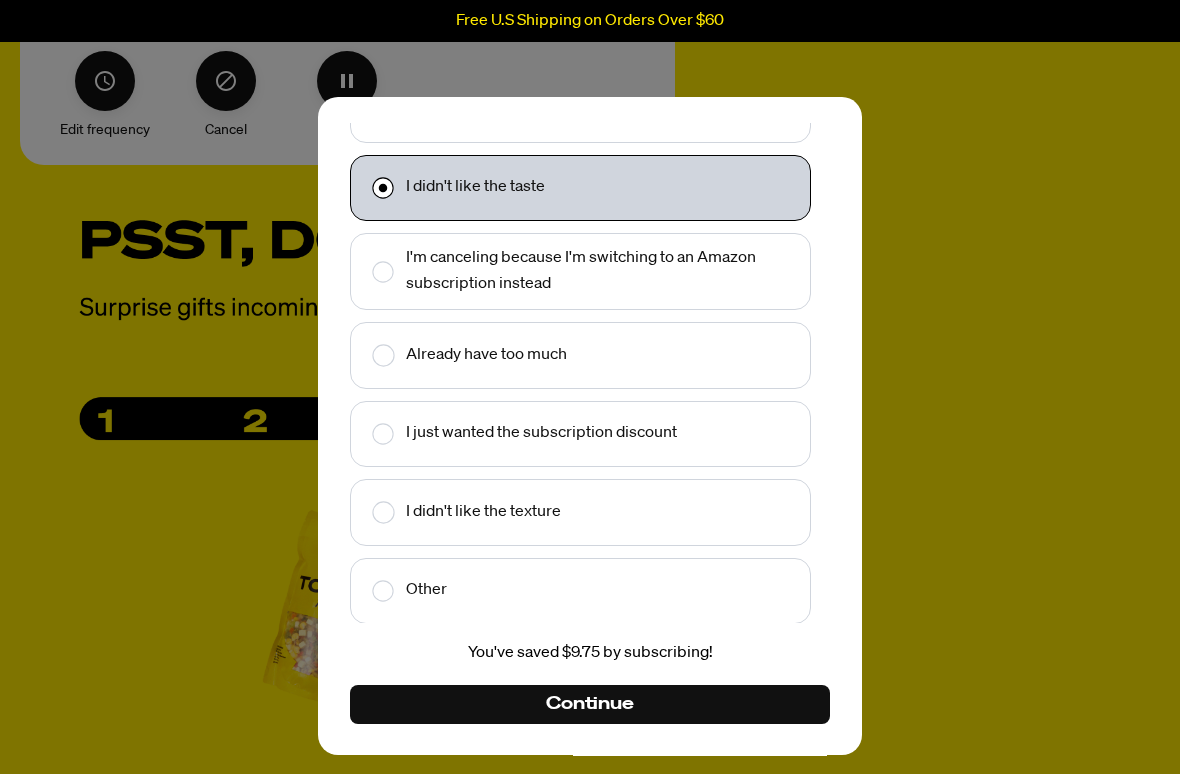 click on "Continue" at bounding box center (590, 704) 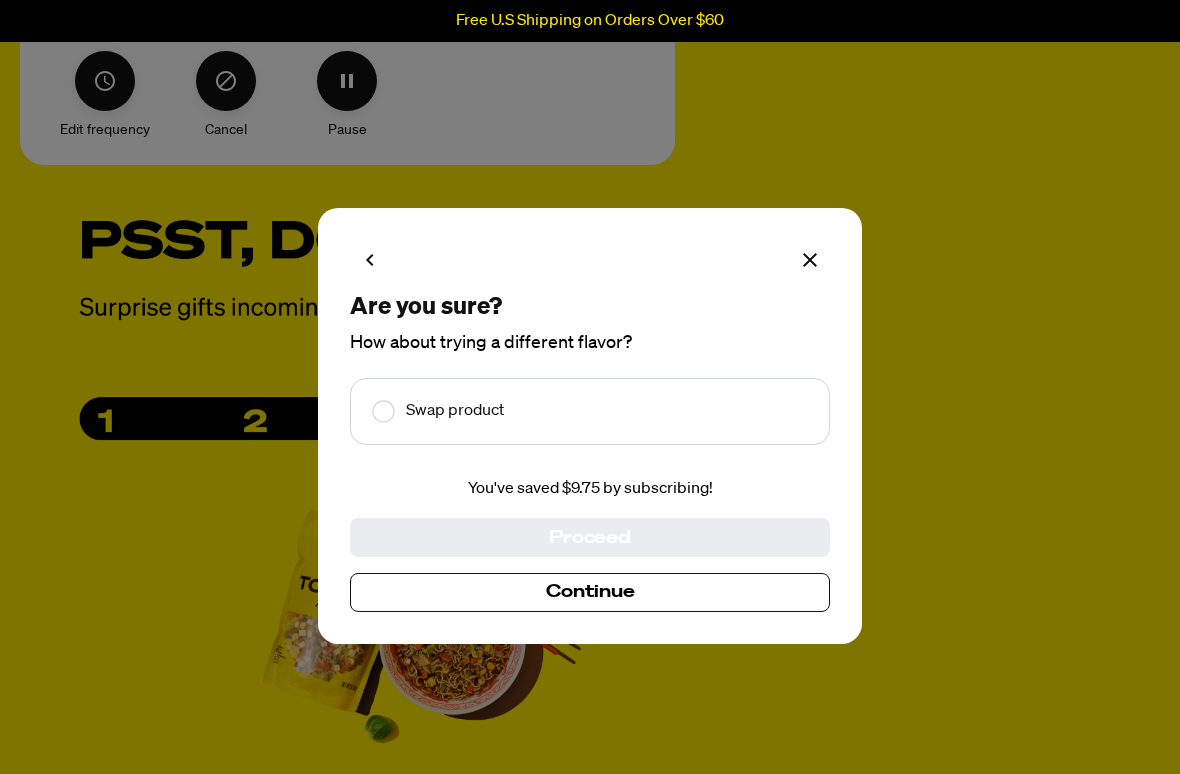 checkbox on "true" 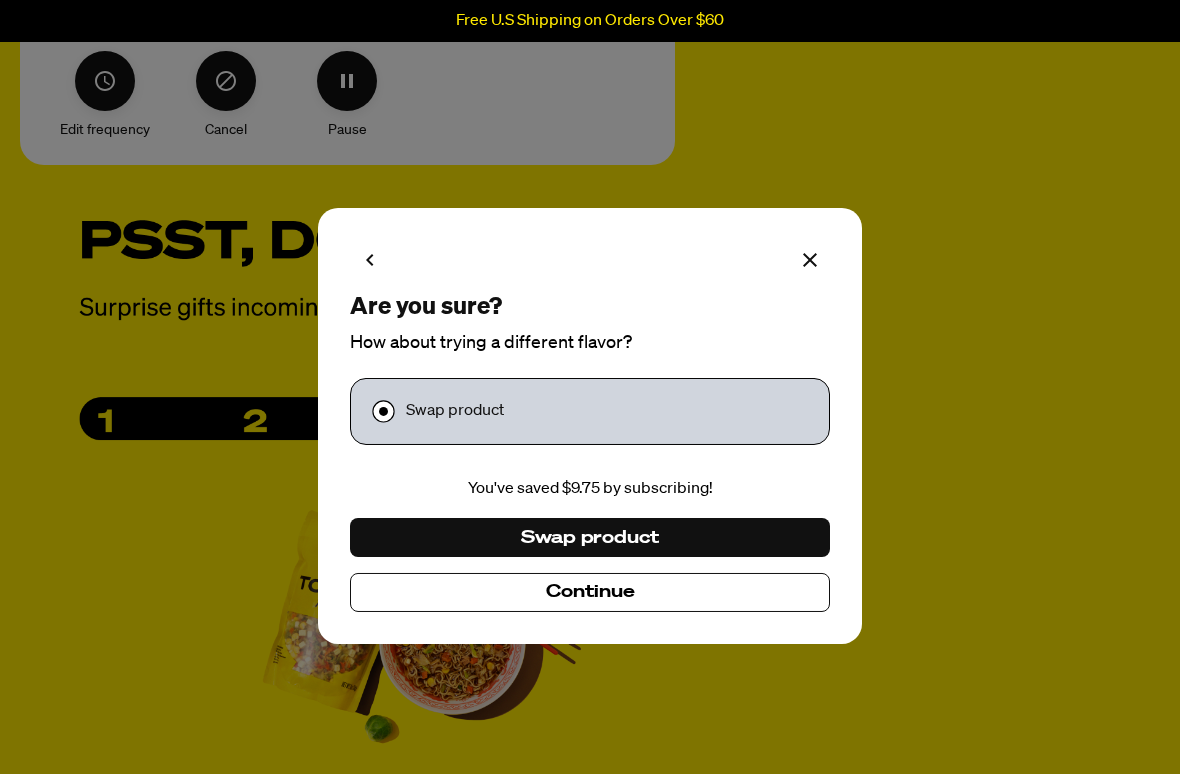 click on "Continue" at bounding box center (590, 592) 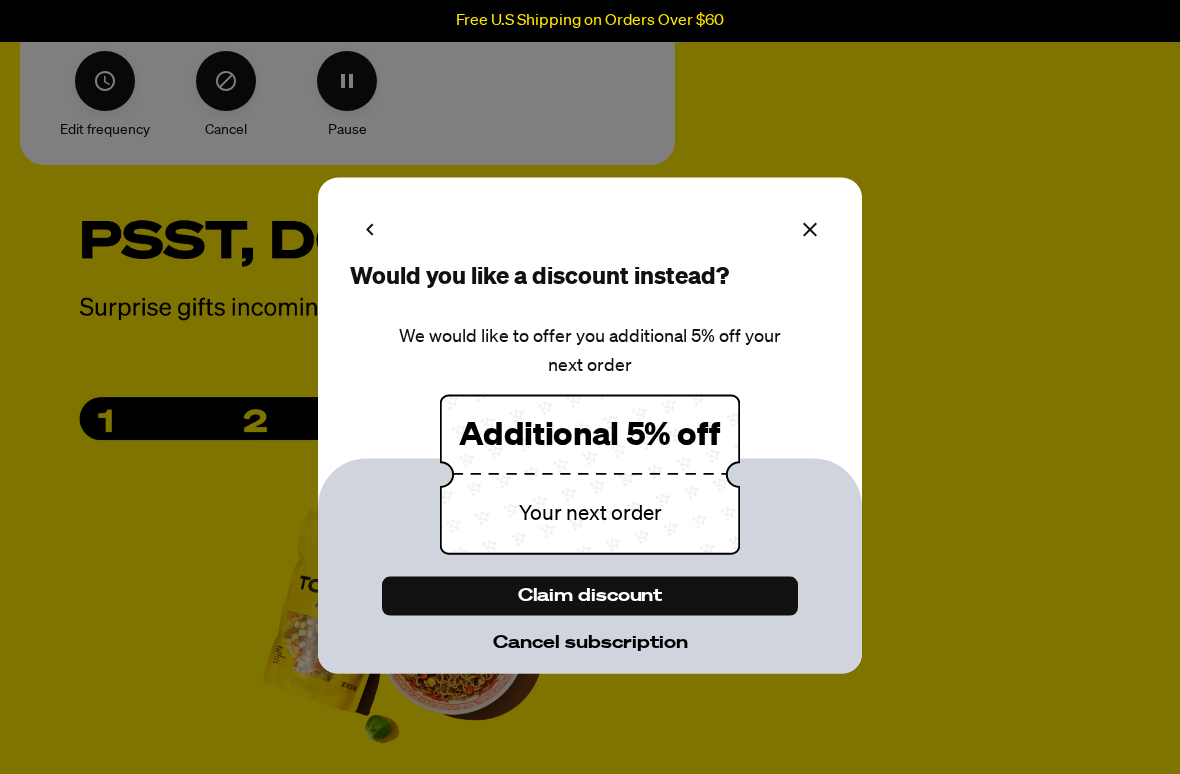click on "Cancel subscription" at bounding box center [590, 643] 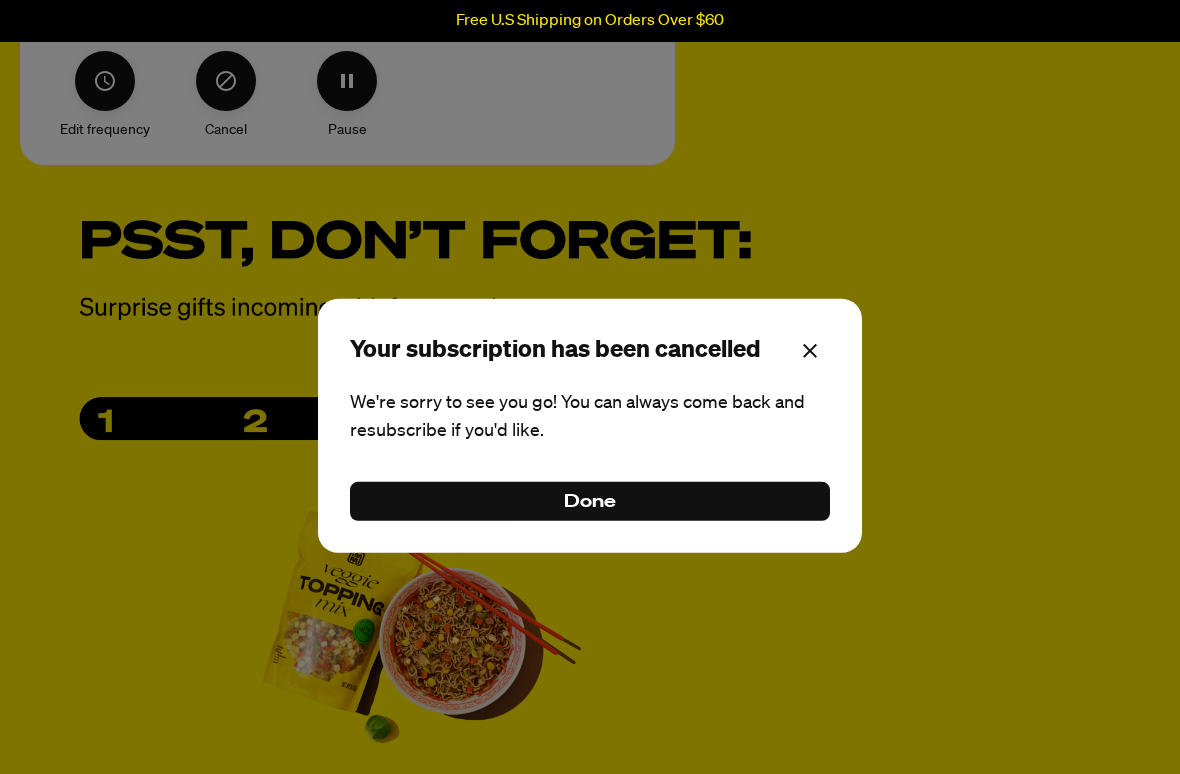 click 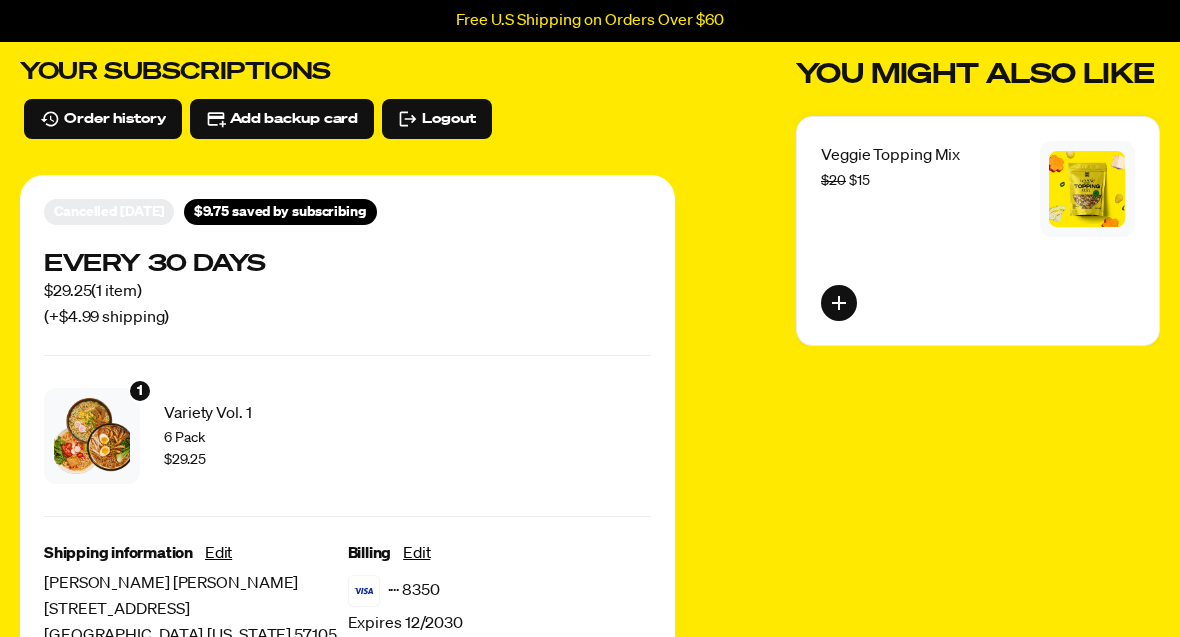 scroll, scrollTop: 127, scrollLeft: 0, axis: vertical 